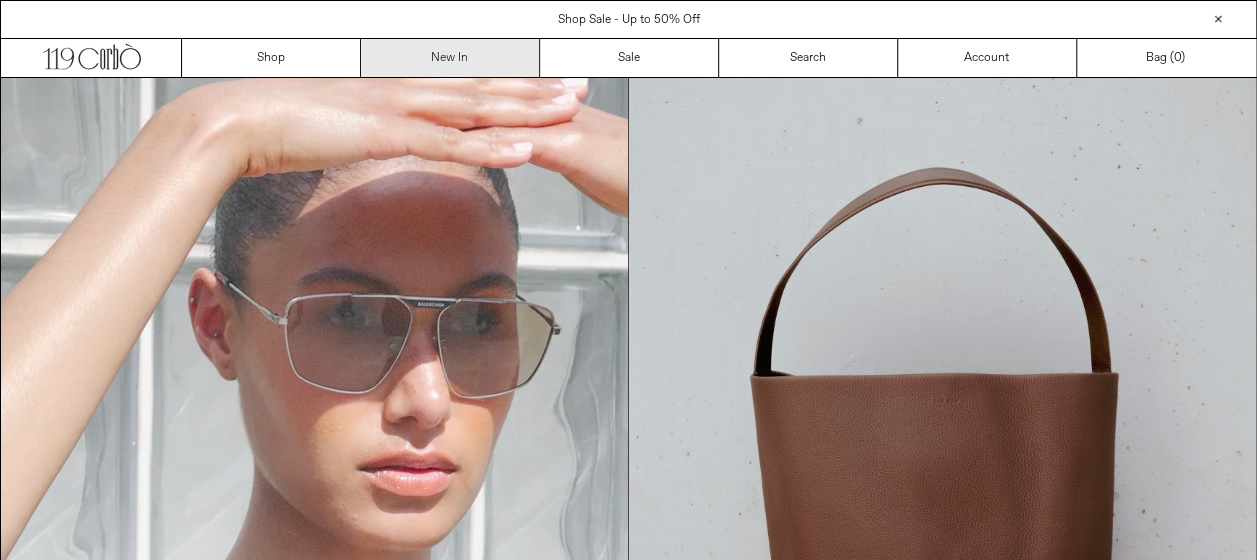 scroll, scrollTop: 0, scrollLeft: 0, axis: both 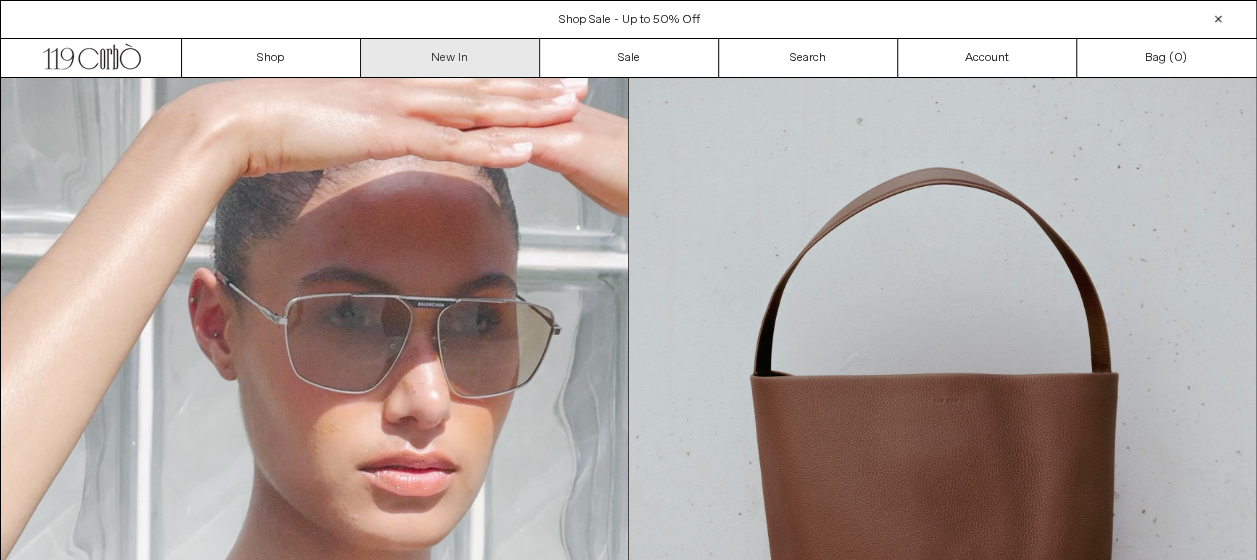 click on "New In" at bounding box center (450, 58) 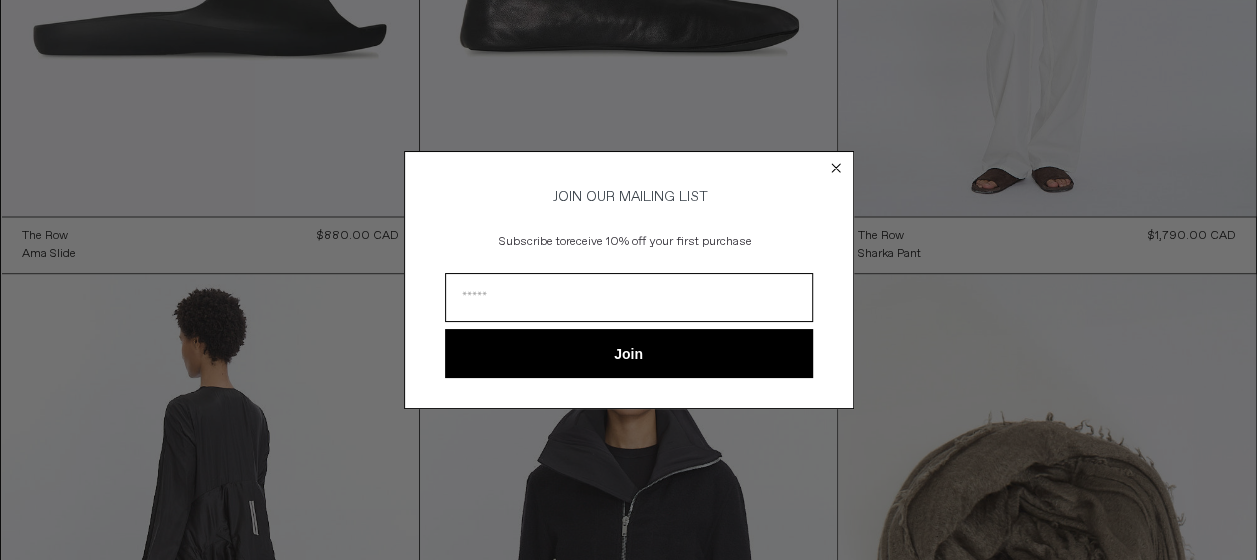 scroll, scrollTop: 0, scrollLeft: 0, axis: both 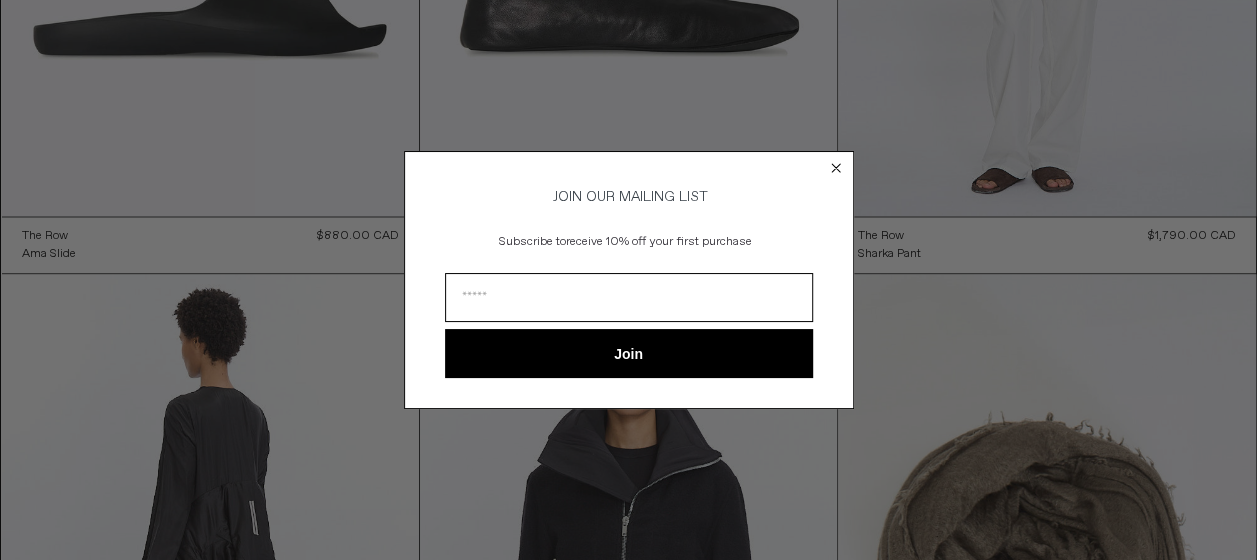 click 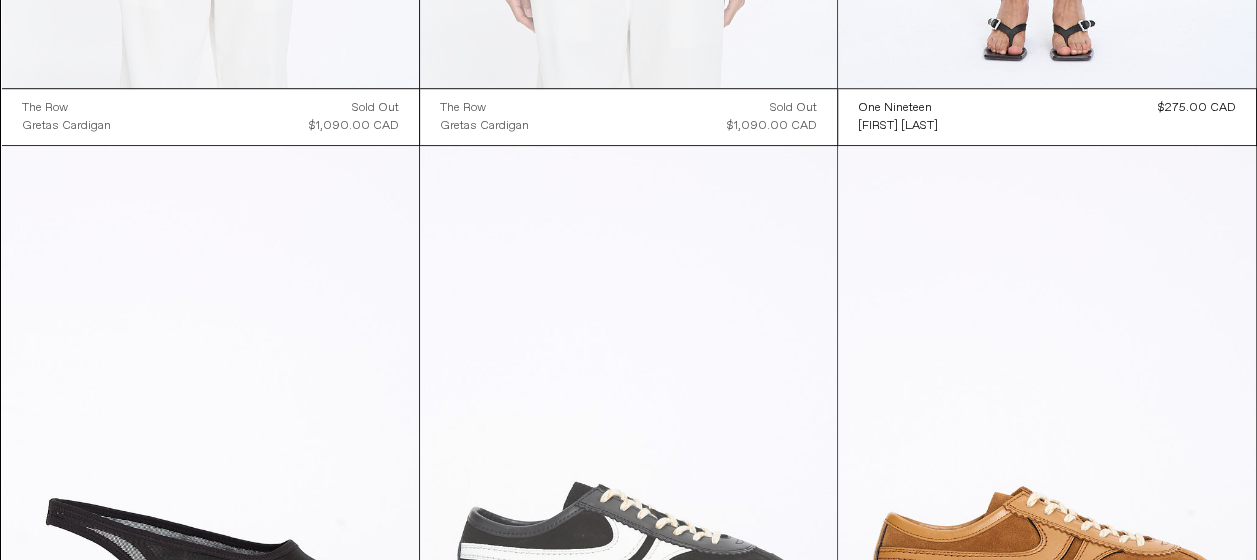 scroll, scrollTop: 8543, scrollLeft: 0, axis: vertical 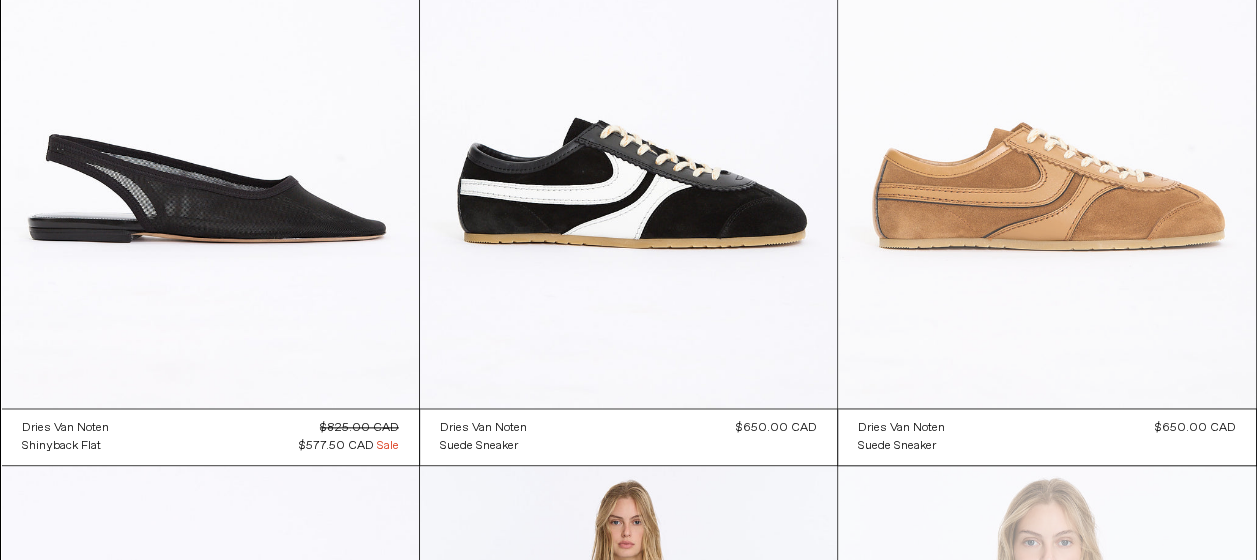 click at bounding box center (1046, 95) 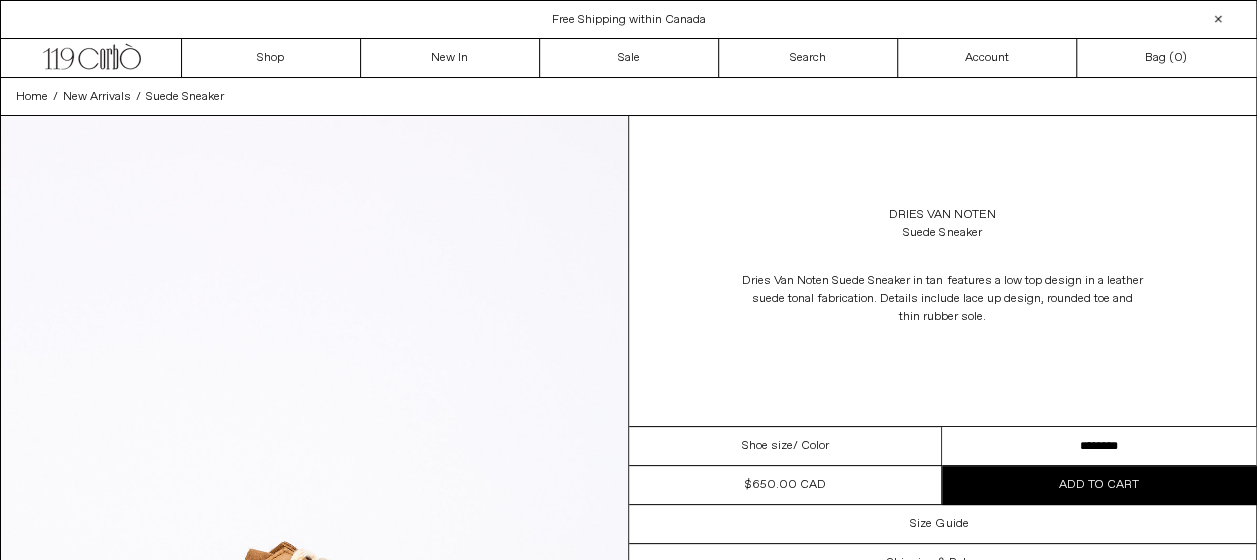 scroll, scrollTop: 0, scrollLeft: 0, axis: both 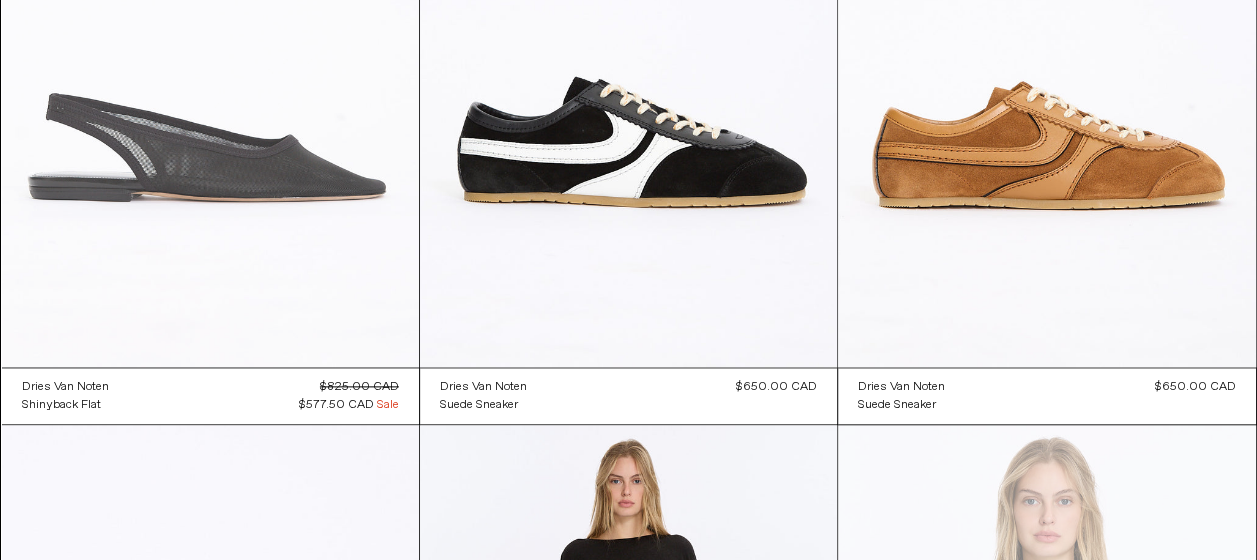 click at bounding box center [210, 54] 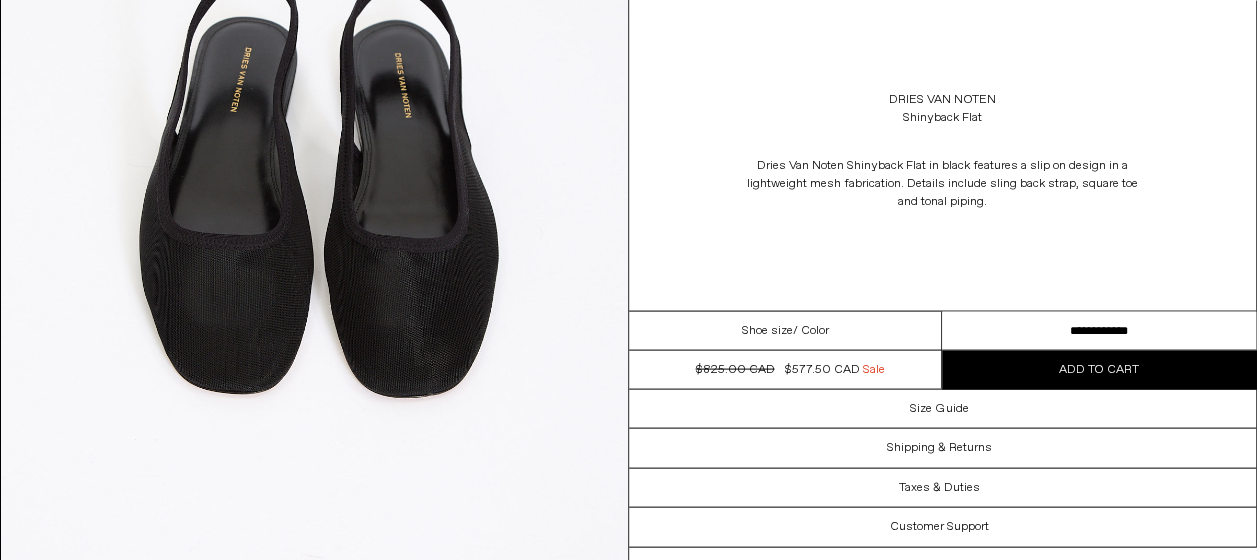 scroll, scrollTop: 1870, scrollLeft: 0, axis: vertical 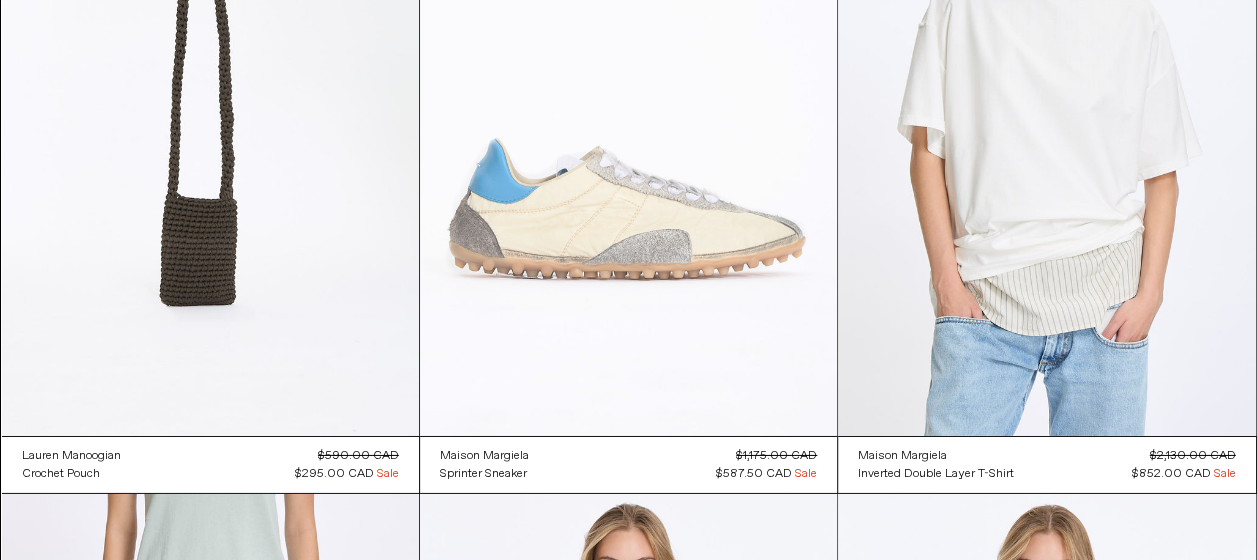 click at bounding box center [628, 123] 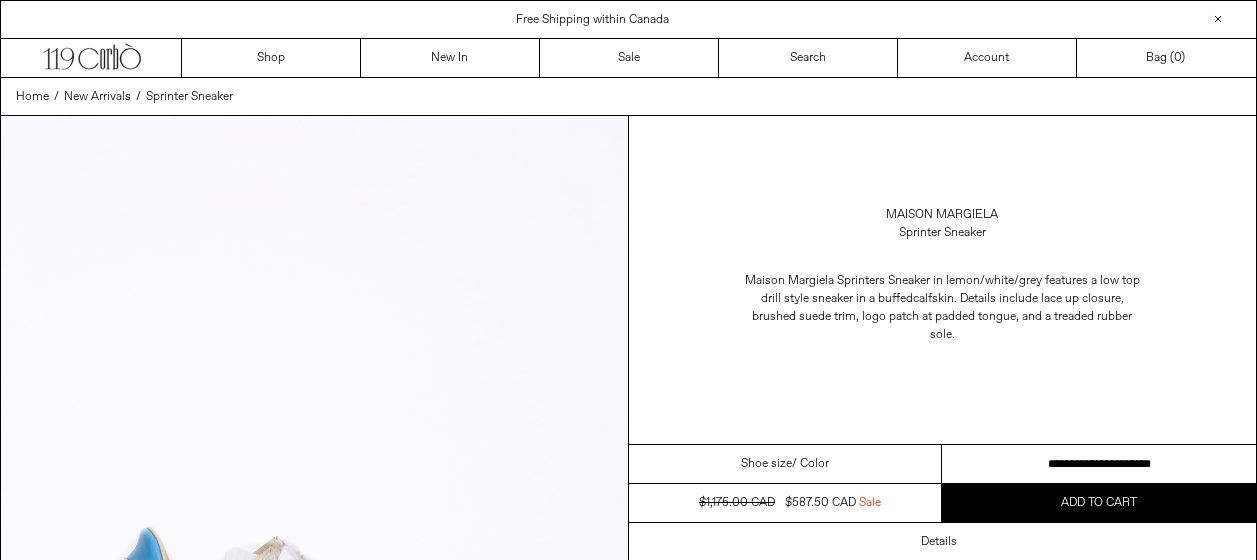scroll, scrollTop: 0, scrollLeft: 0, axis: both 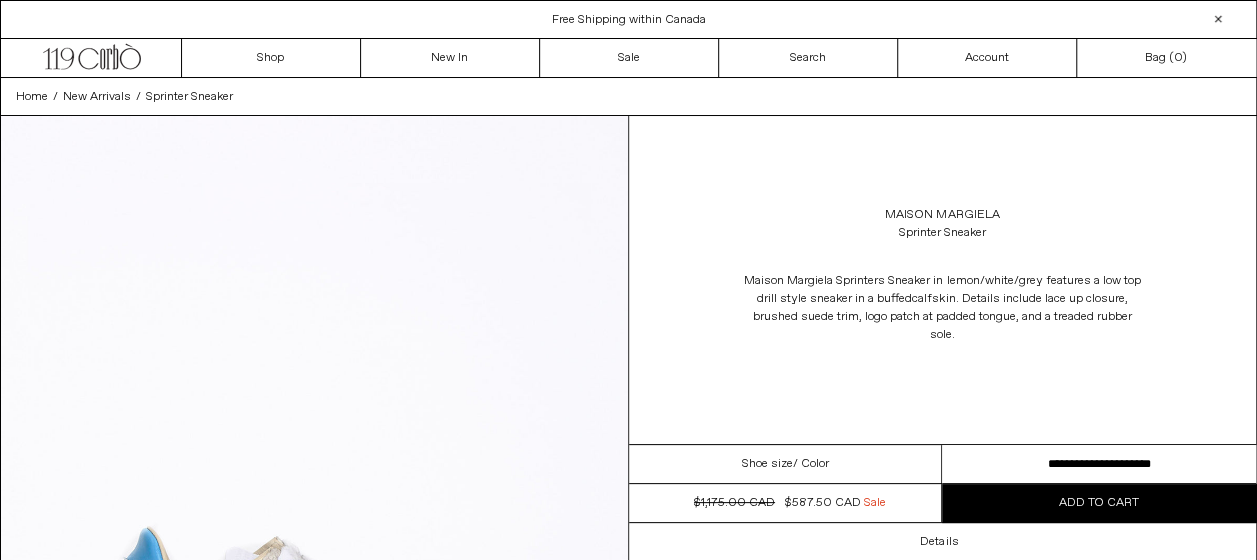 click on "**********" at bounding box center (1099, 464) 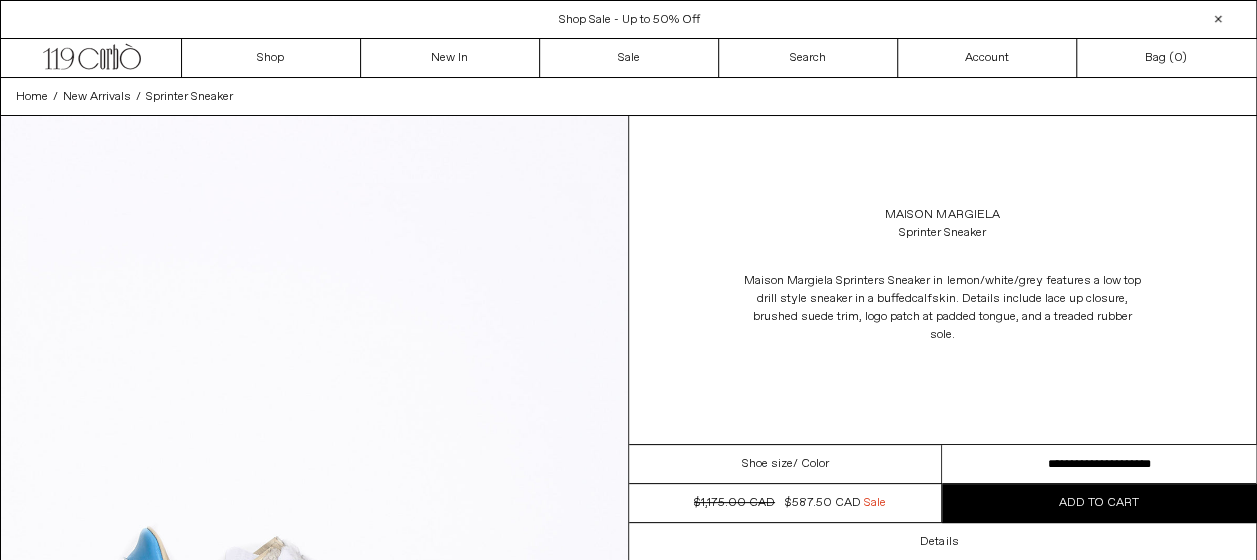 select on "**********" 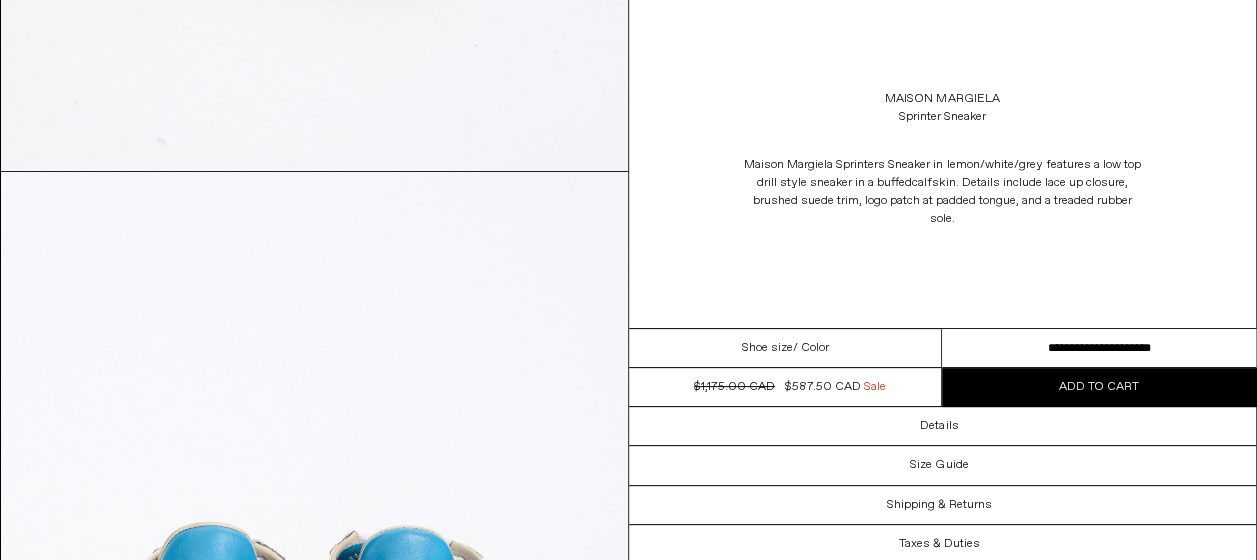 scroll, scrollTop: 4320, scrollLeft: 0, axis: vertical 